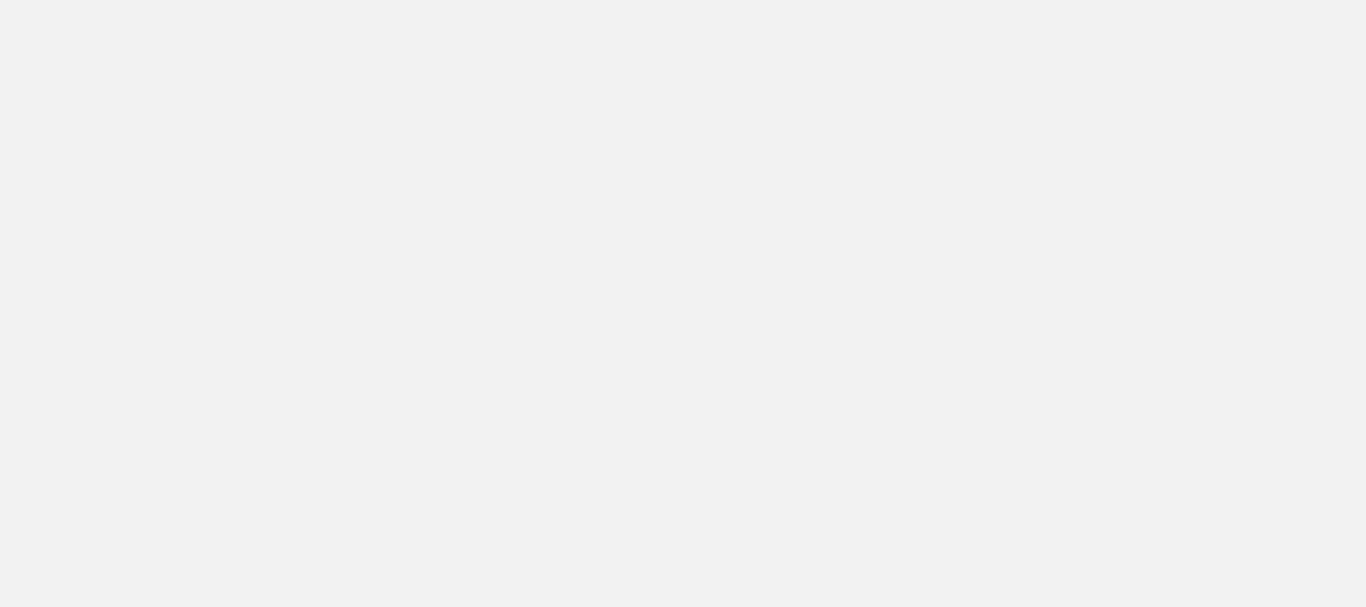 scroll, scrollTop: 0, scrollLeft: 0, axis: both 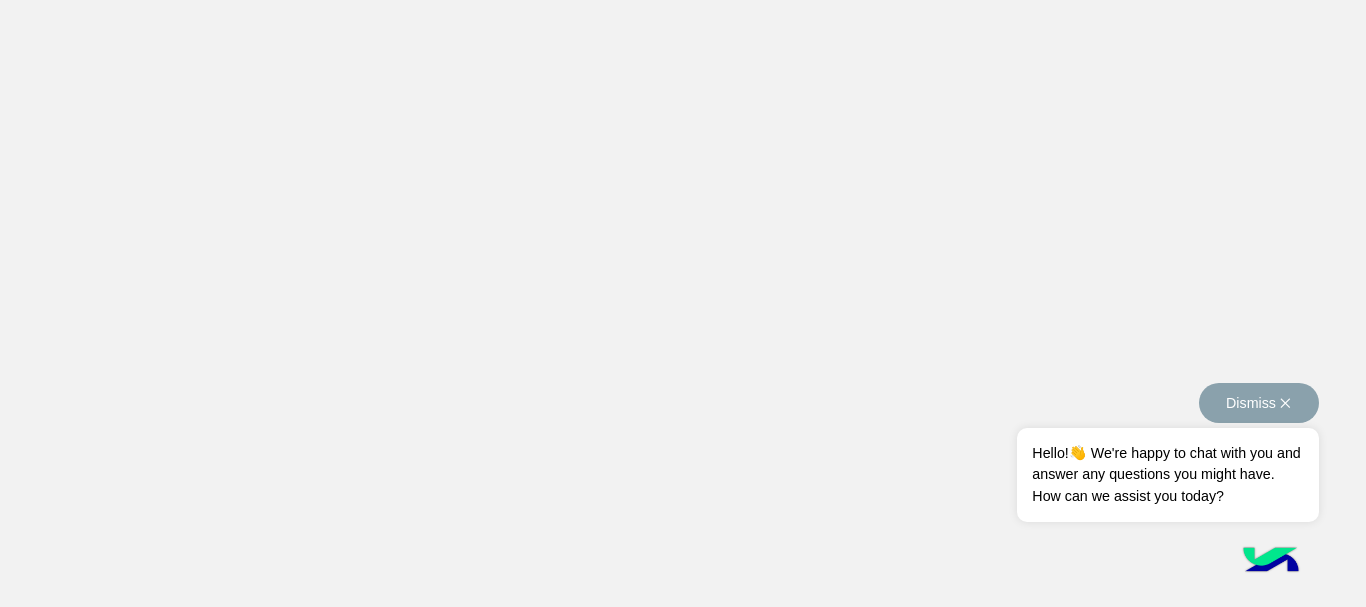 click on "Dismiss ✕" at bounding box center [1259, 403] 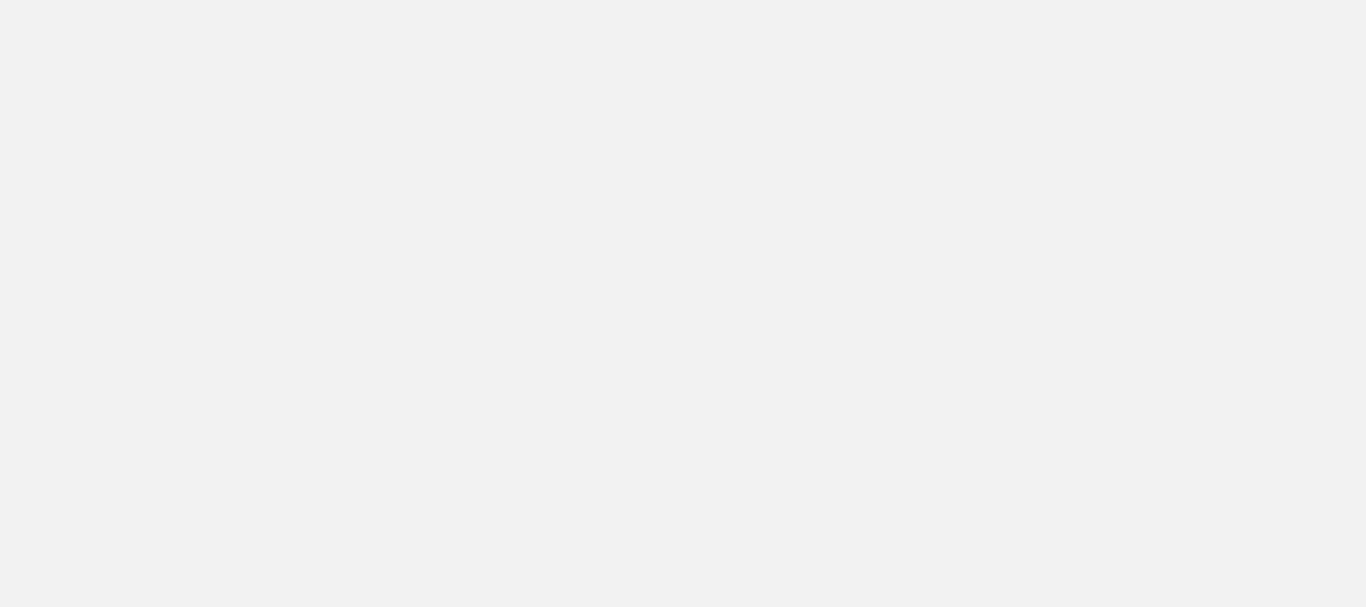 scroll, scrollTop: 0, scrollLeft: 0, axis: both 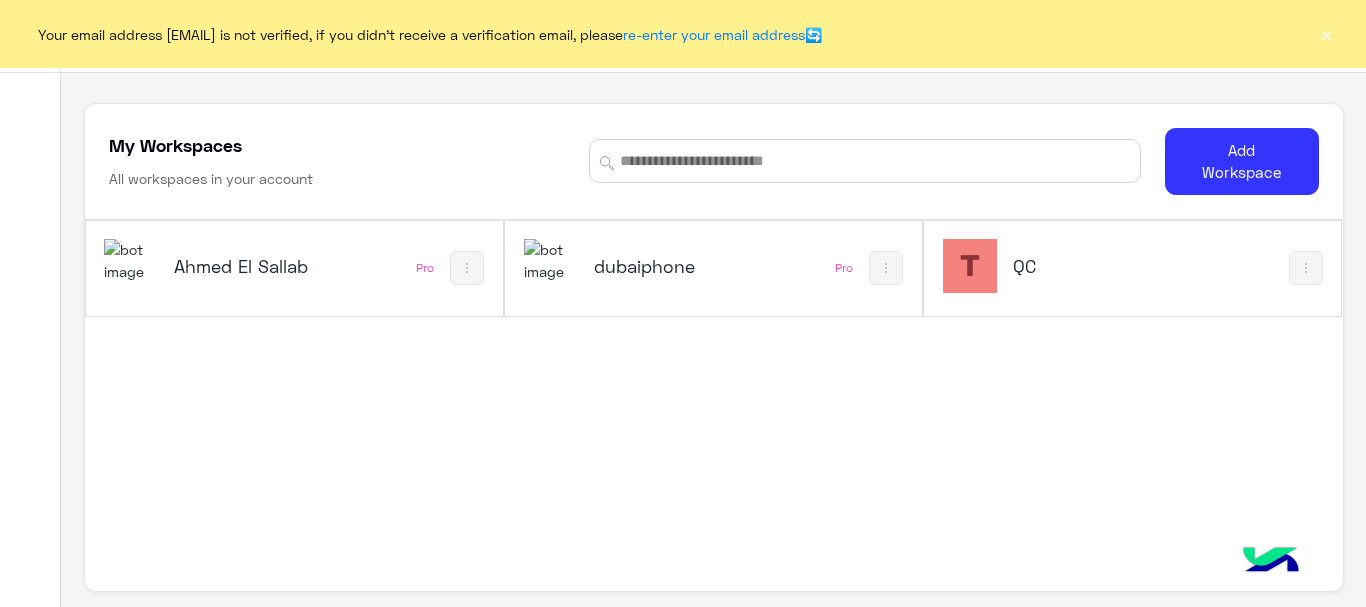 click on "×" 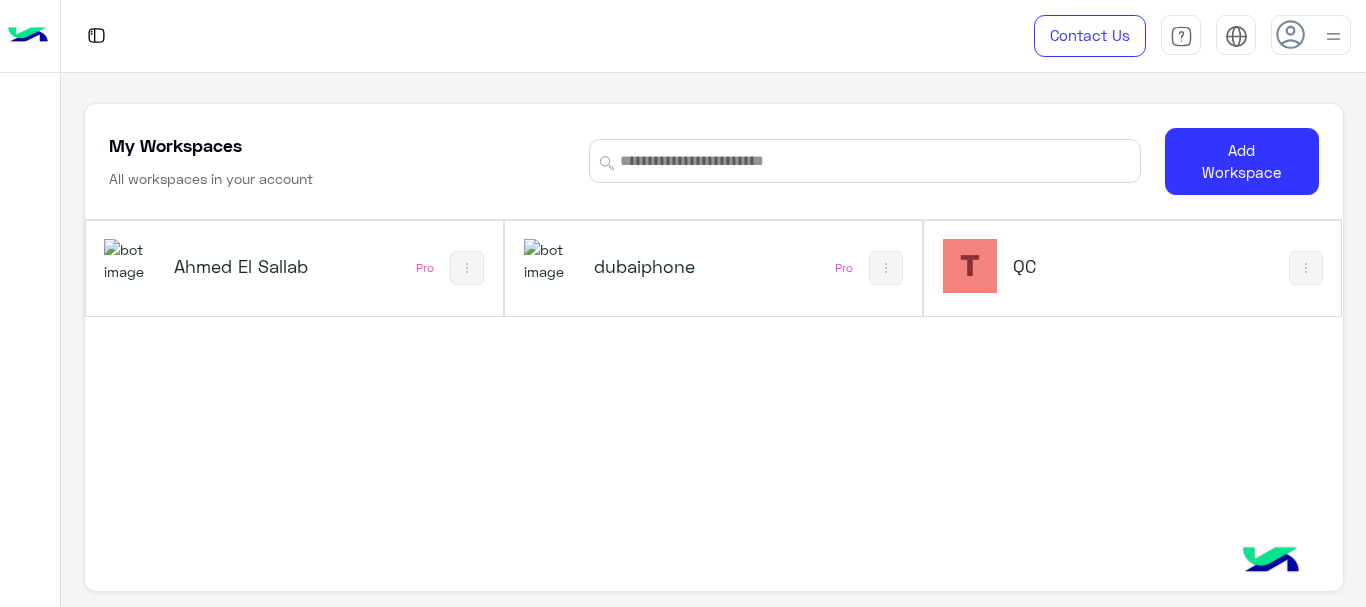 click on "QC" at bounding box center [1081, 266] 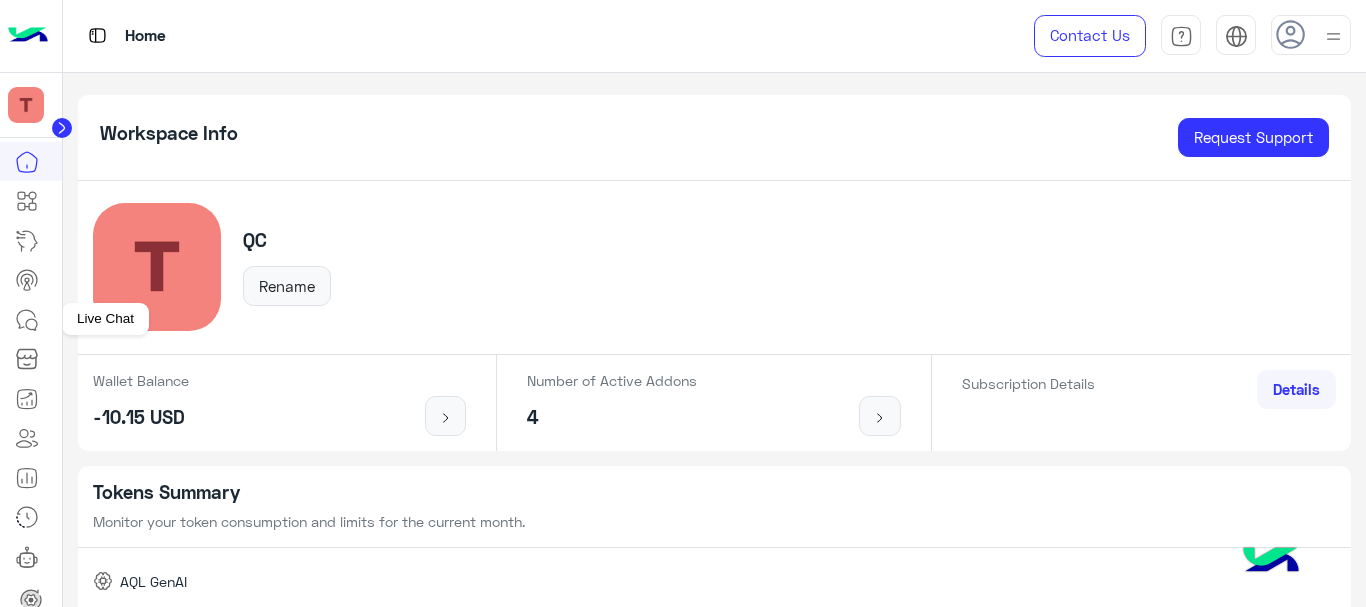 click 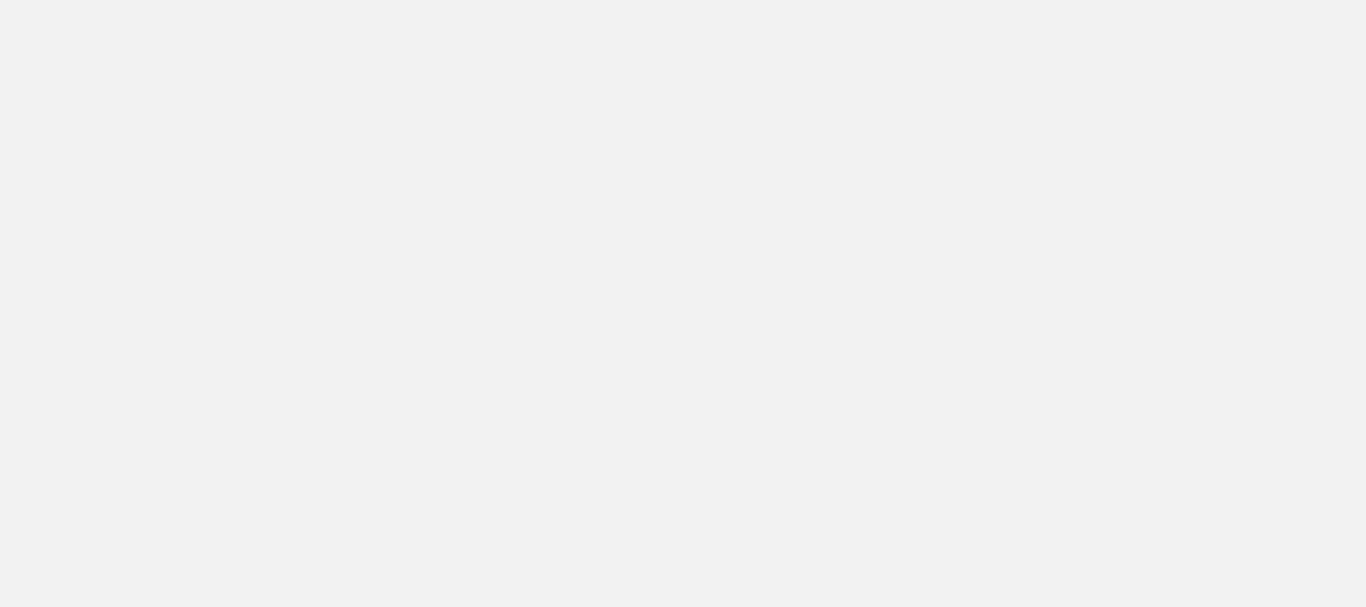 scroll, scrollTop: 0, scrollLeft: 0, axis: both 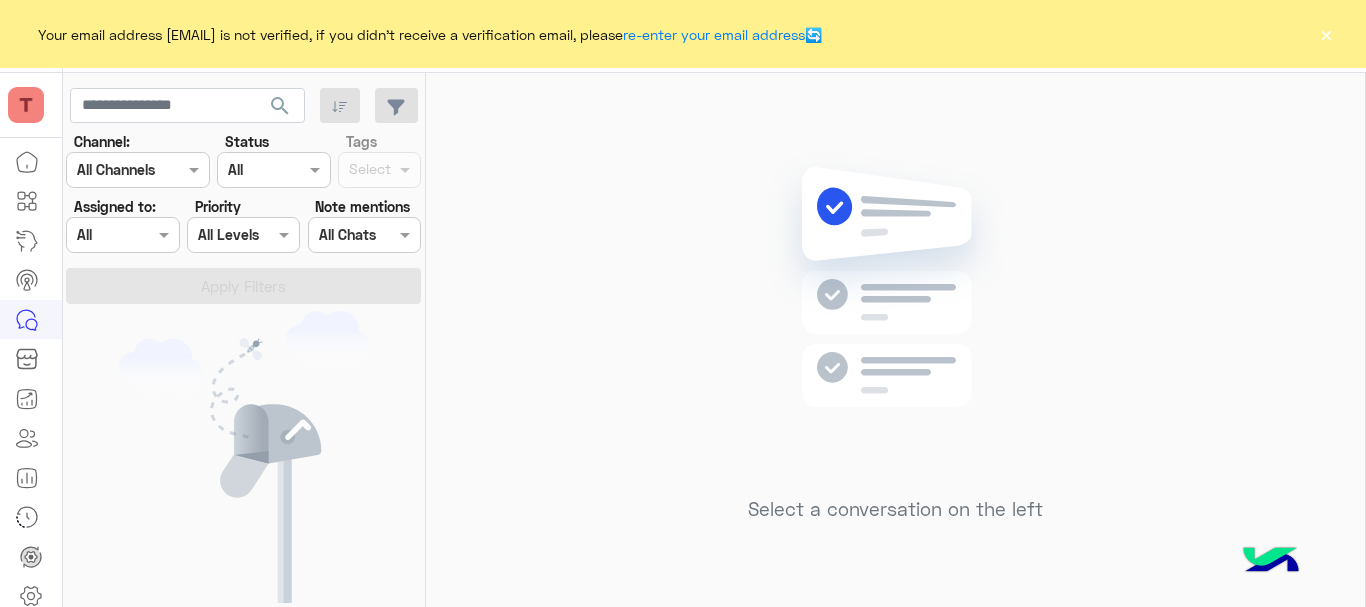 click at bounding box center (138, 169) 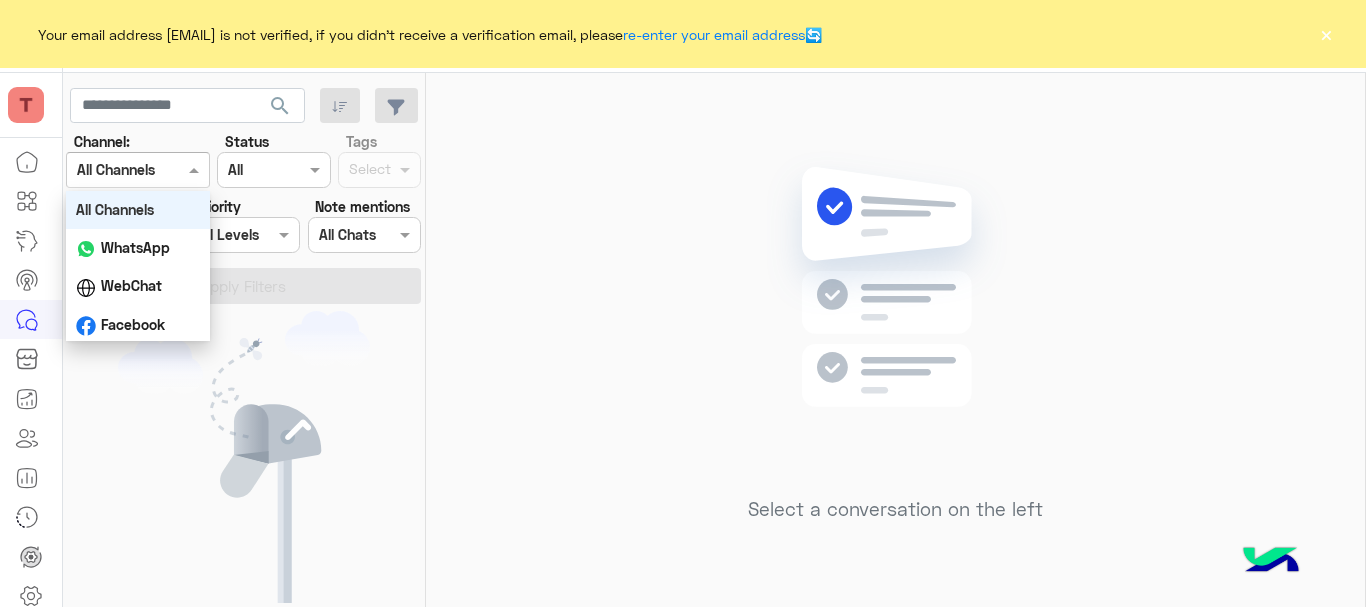 click on "All Channels" at bounding box center [115, 209] 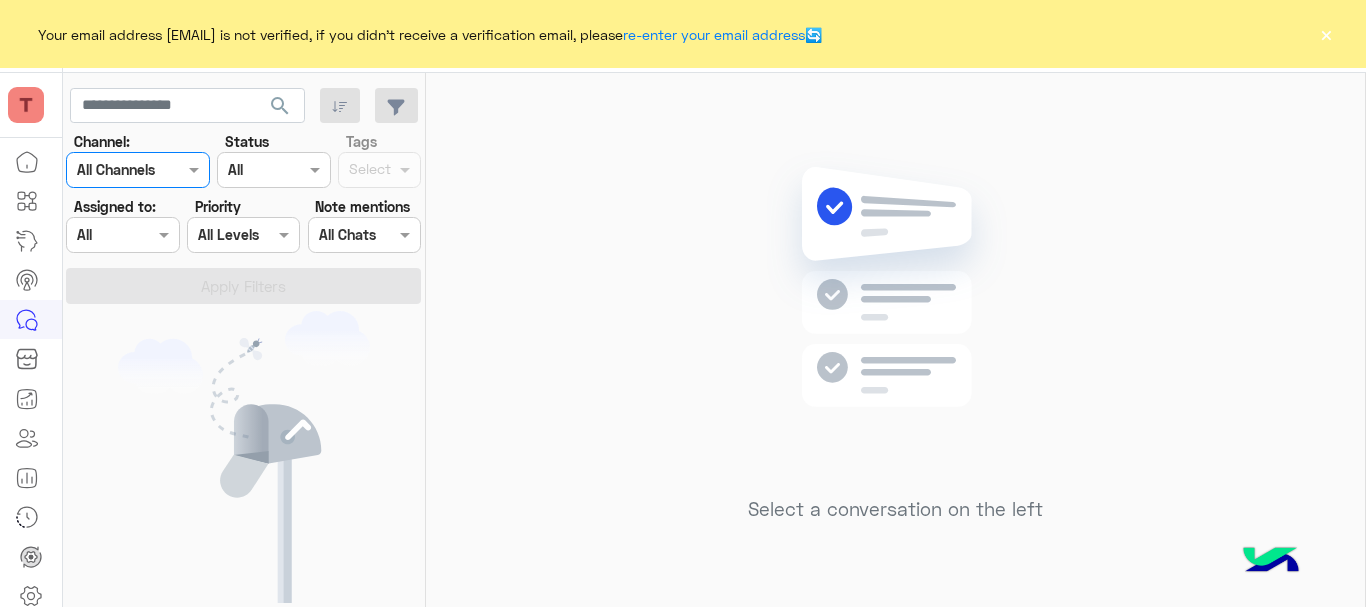 click on "×" 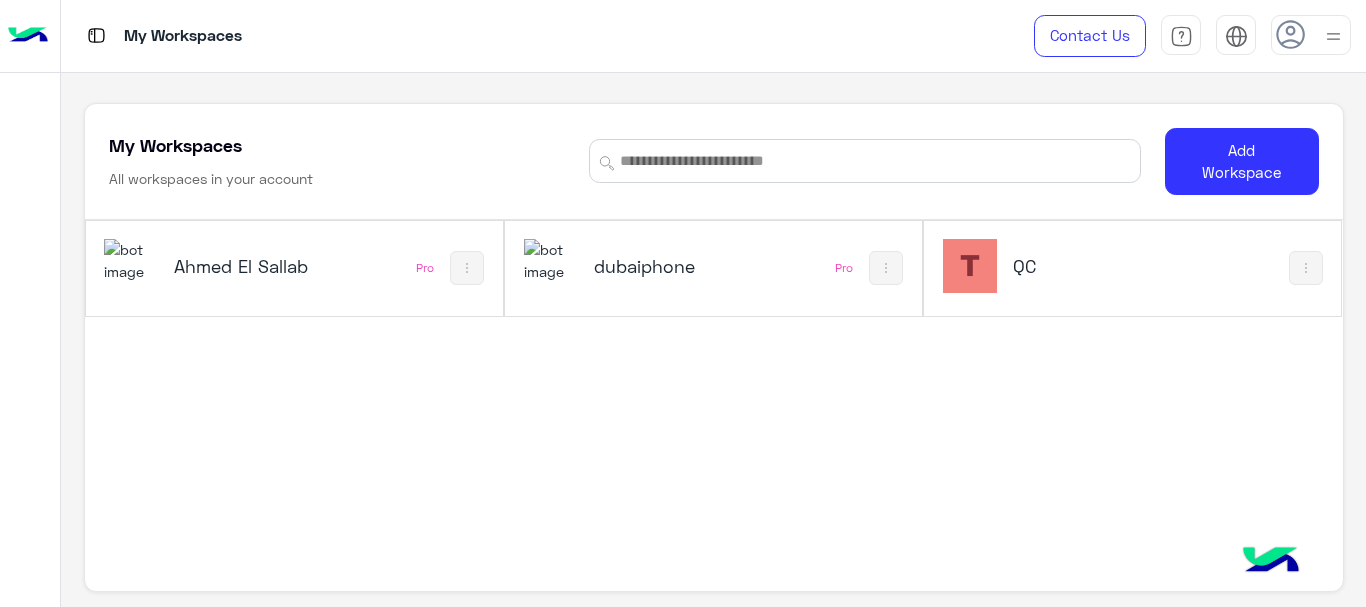 click on "dubaiphone" at bounding box center [662, 266] 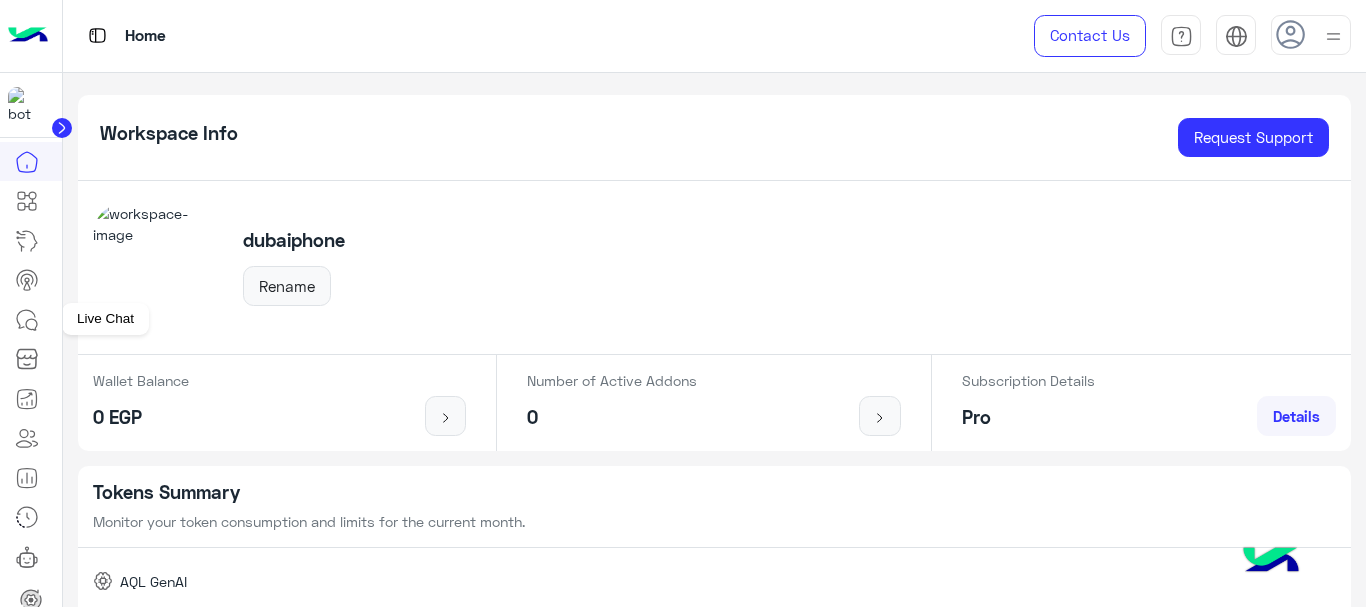 click 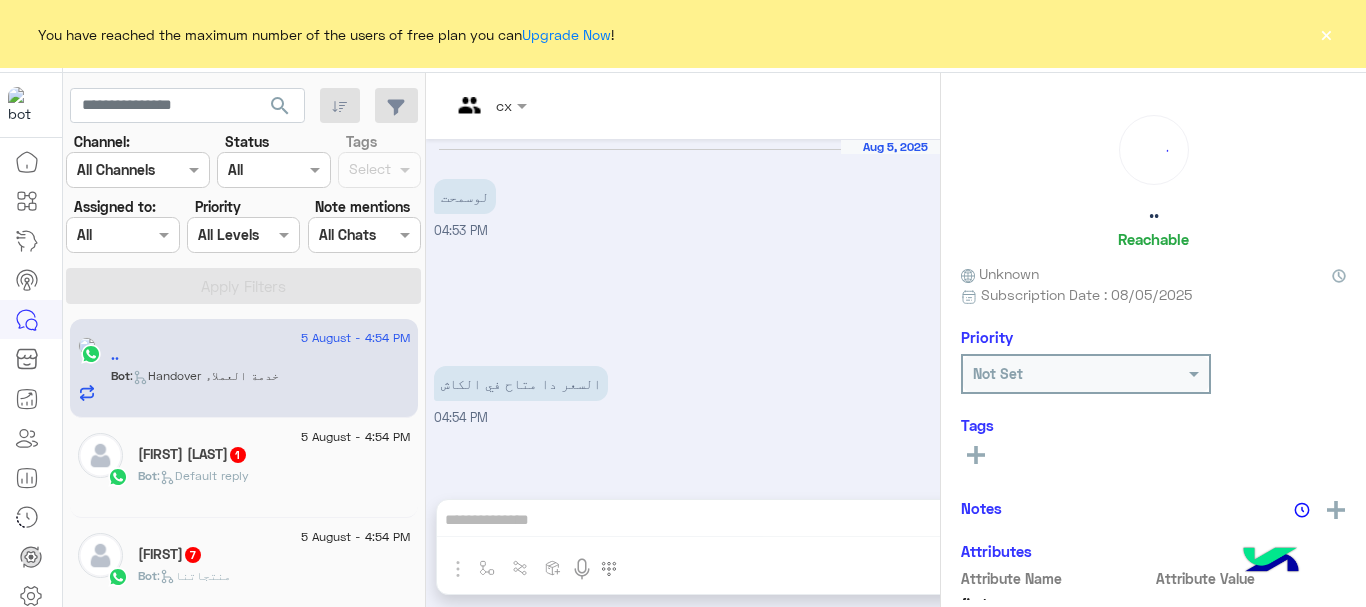 scroll, scrollTop: 473, scrollLeft: 0, axis: vertical 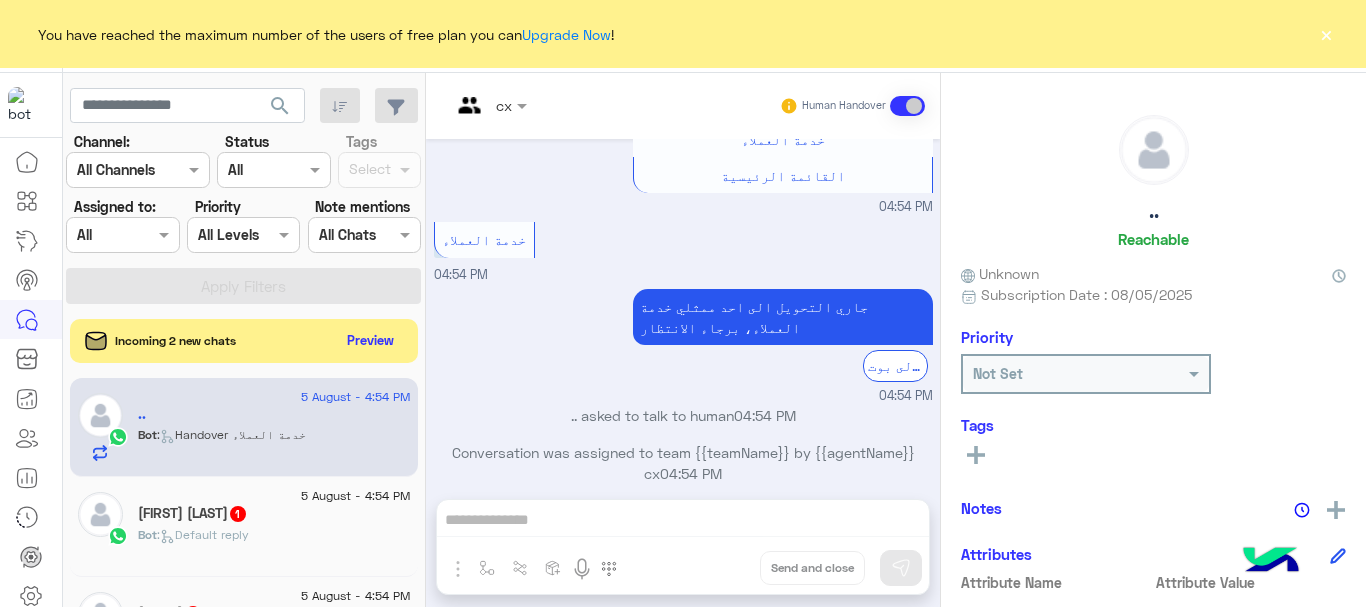 click on "×" 